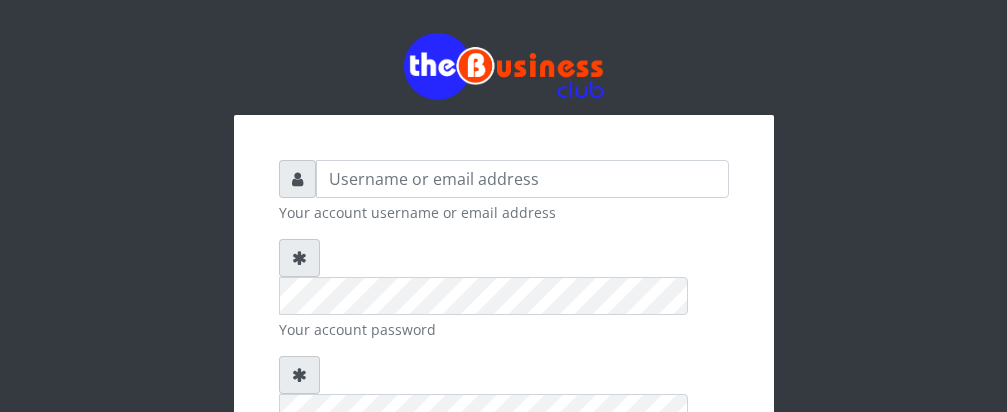 scroll, scrollTop: 0, scrollLeft: 0, axis: both 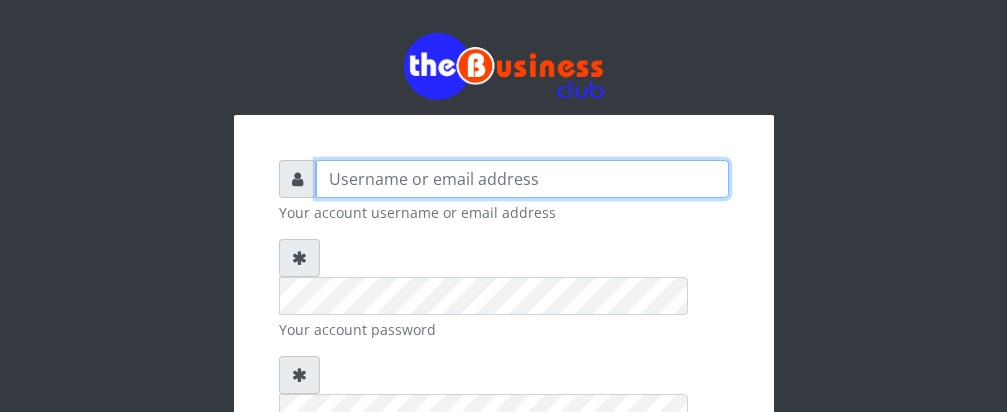 click at bounding box center (522, 179) 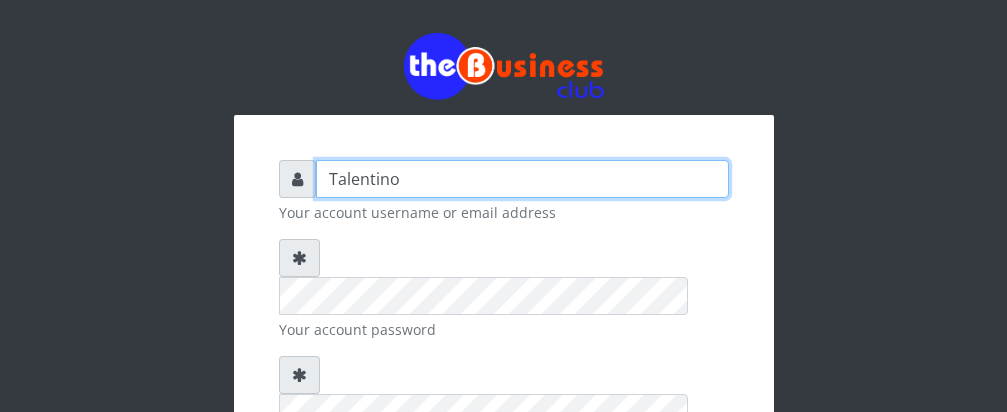 type on "Talentino" 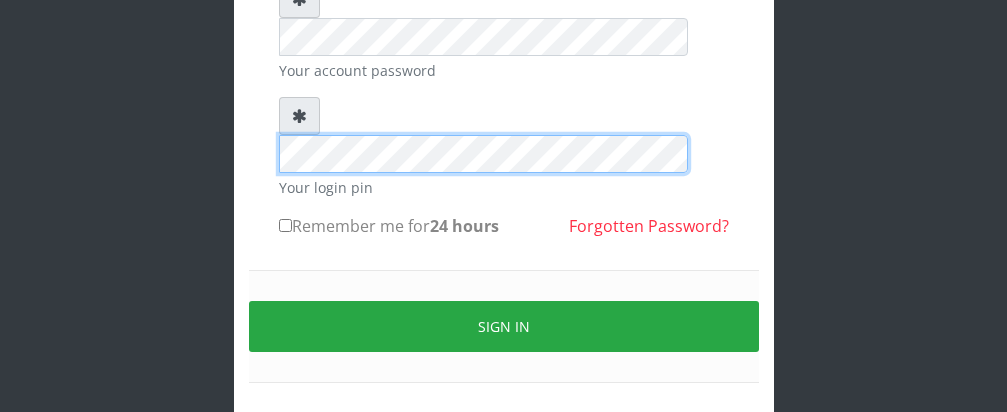 scroll, scrollTop: 270, scrollLeft: 0, axis: vertical 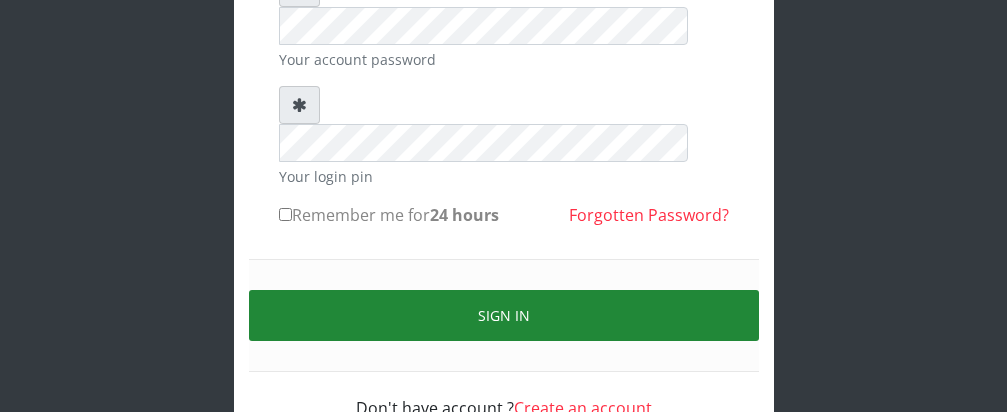 click on "Sign in" at bounding box center [504, 315] 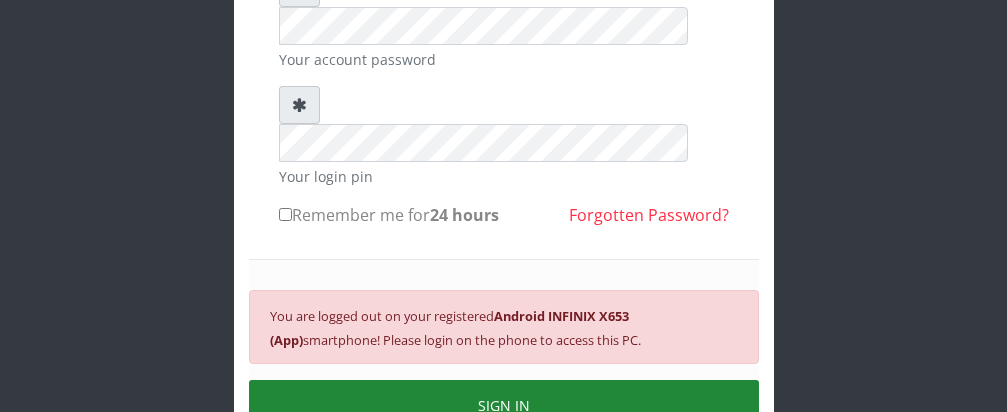 click on "SIGN IN" at bounding box center [504, 405] 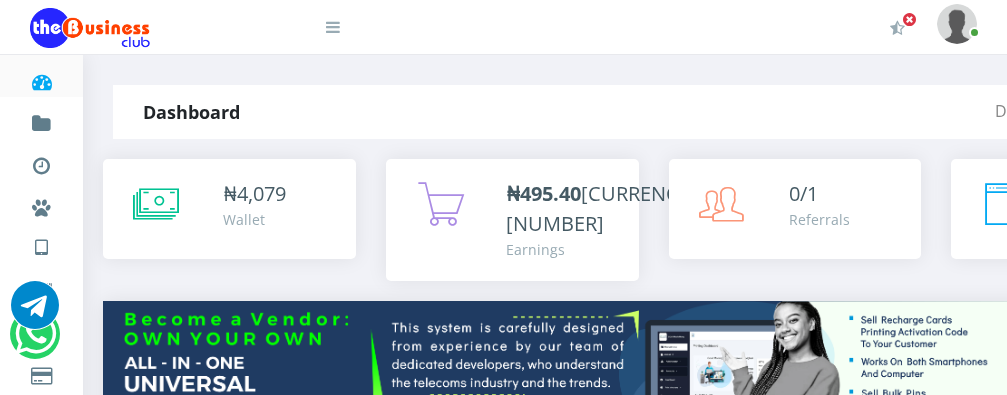 scroll, scrollTop: 0, scrollLeft: 0, axis: both 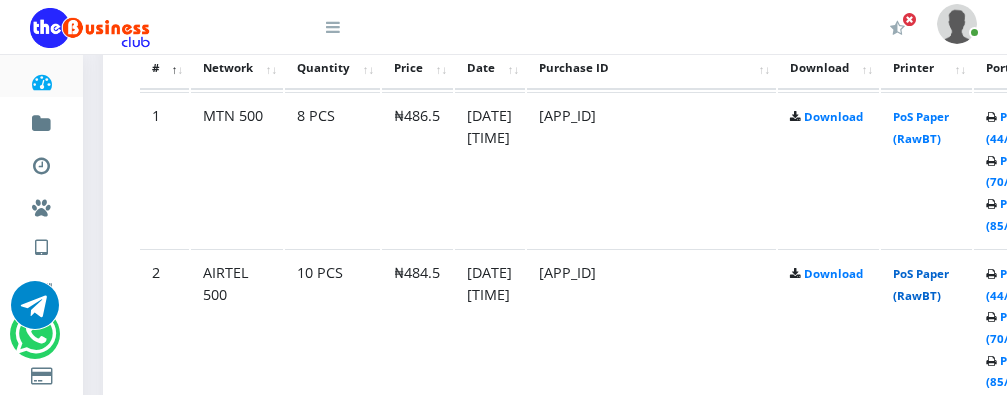 click on "PoS Paper (RawBT)" at bounding box center (921, 284) 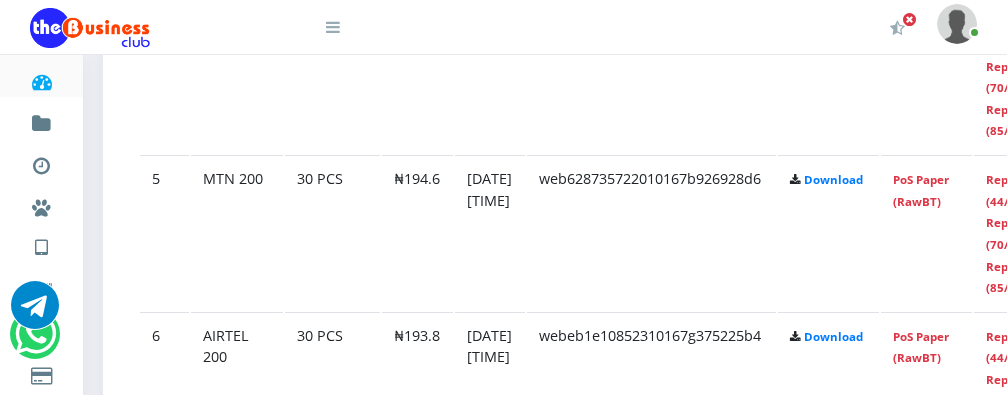 scroll, scrollTop: 1721, scrollLeft: 0, axis: vertical 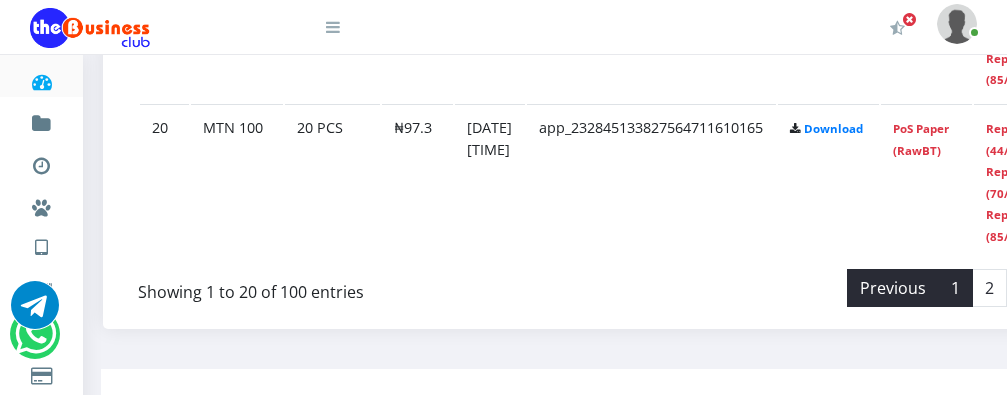 click on "Previous" at bounding box center [893, 288] 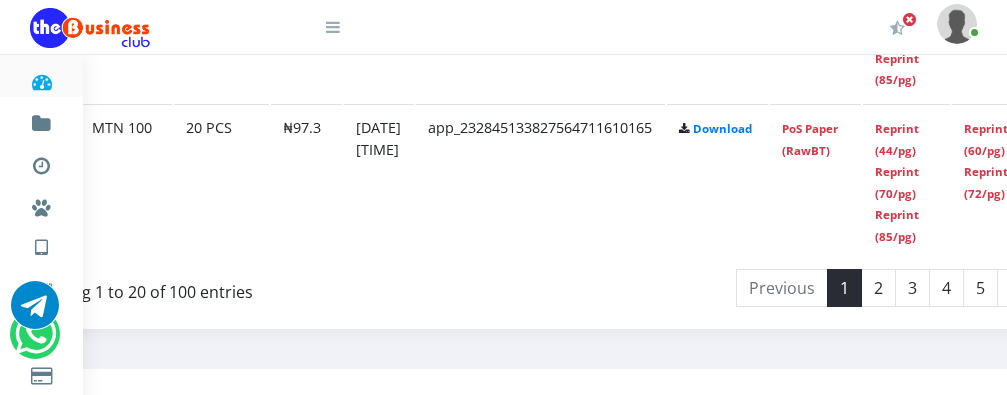 scroll, scrollTop: 4109, scrollLeft: 160, axis: both 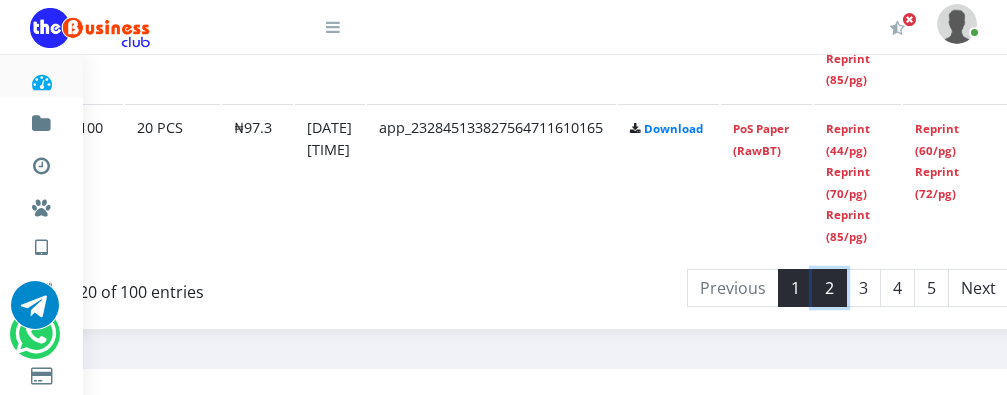 click on "2" at bounding box center [829, 288] 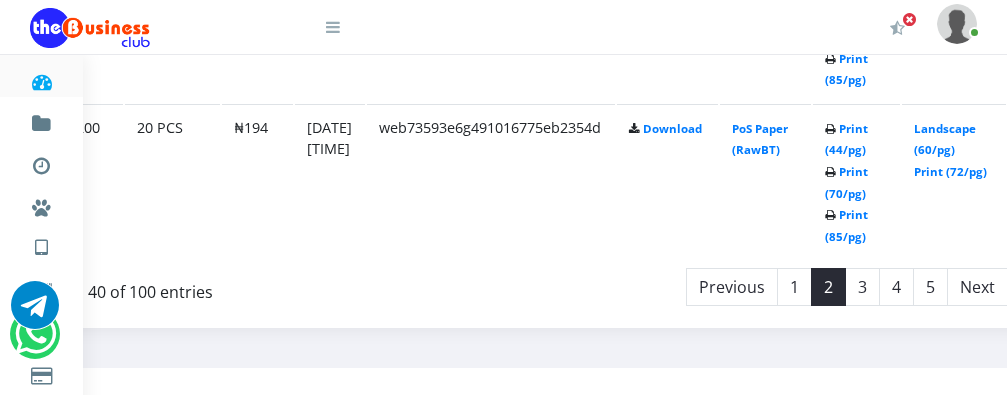 scroll, scrollTop: 4107, scrollLeft: 160, axis: both 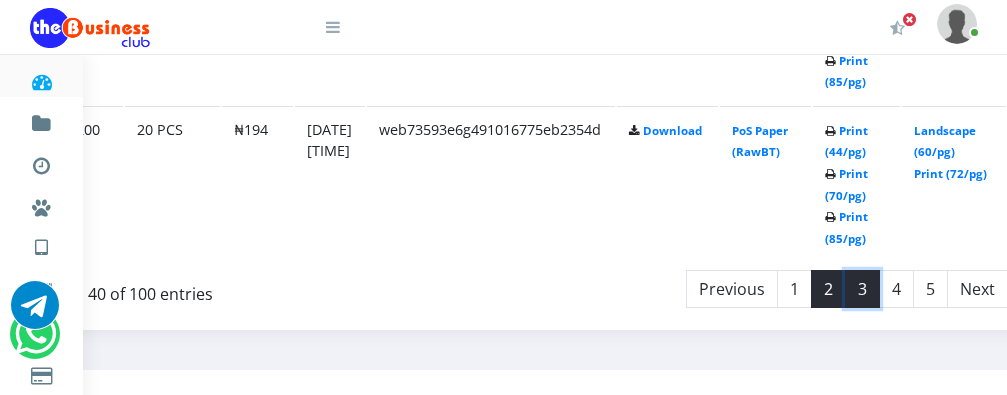 click on "3" at bounding box center (862, 289) 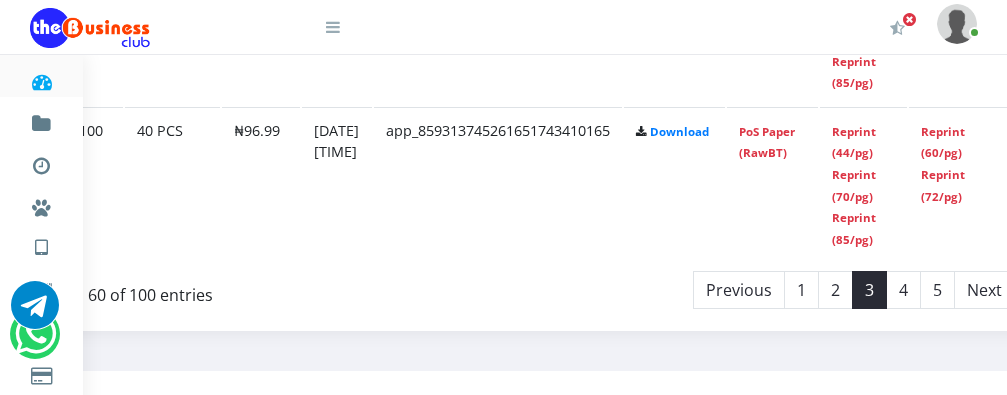 scroll, scrollTop: 4108, scrollLeft: 160, axis: both 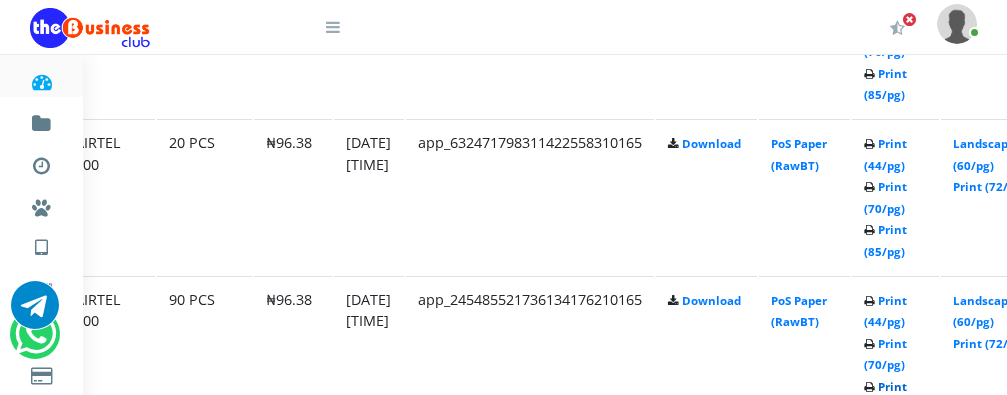 click on "Print (85/pg)" at bounding box center [885, 397] 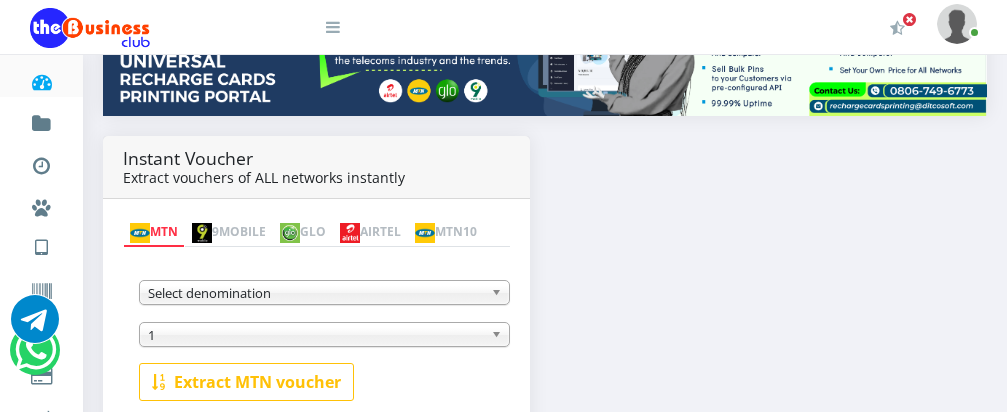 scroll, scrollTop: 398, scrollLeft: 0, axis: vertical 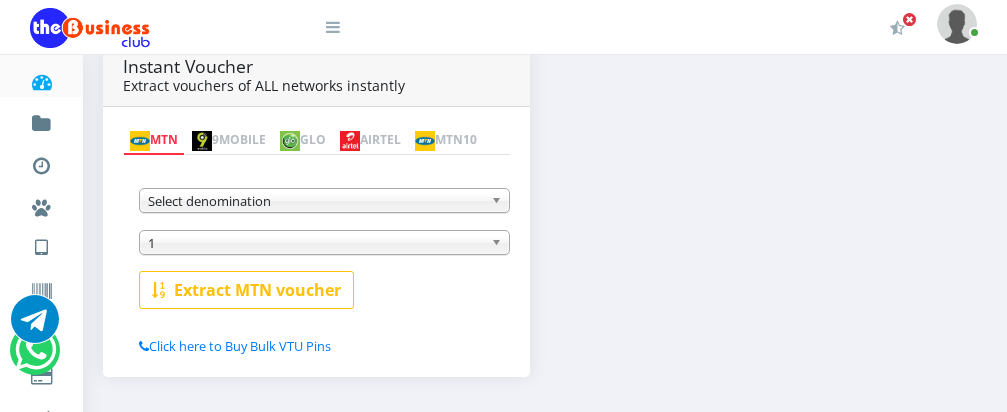 click at bounding box center [500, 200] 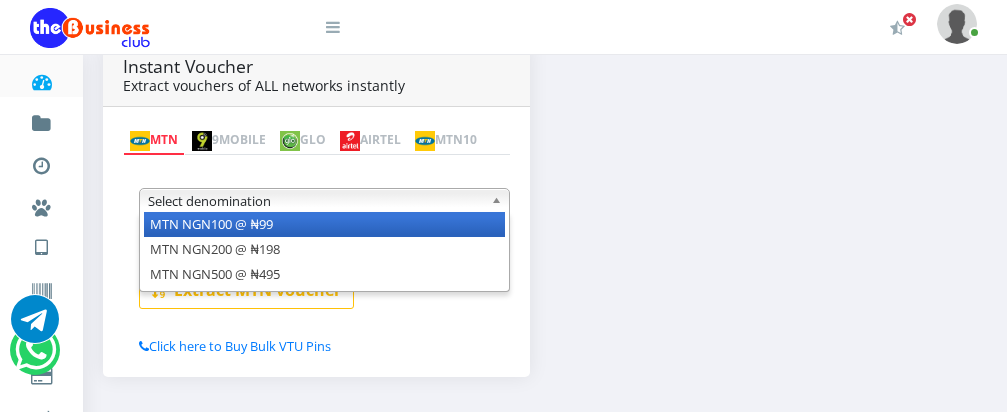 click on "MTN NGN100 @ ₦99" at bounding box center [324, 224] 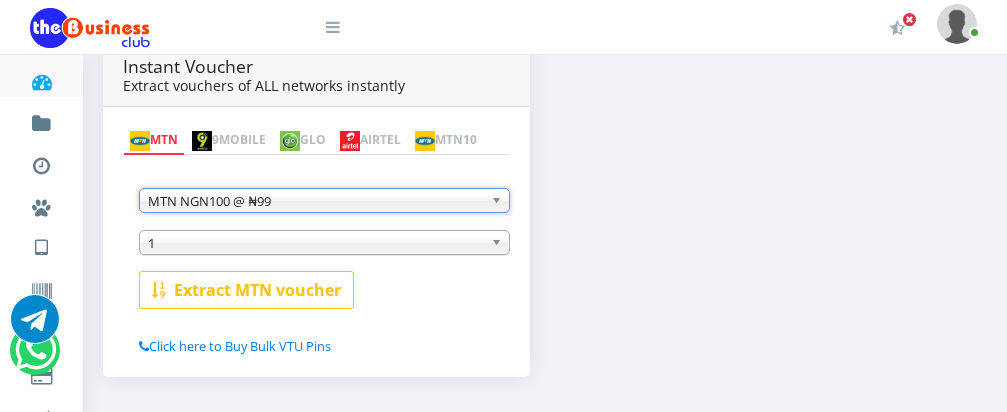 click on "1" at bounding box center (315, 243) 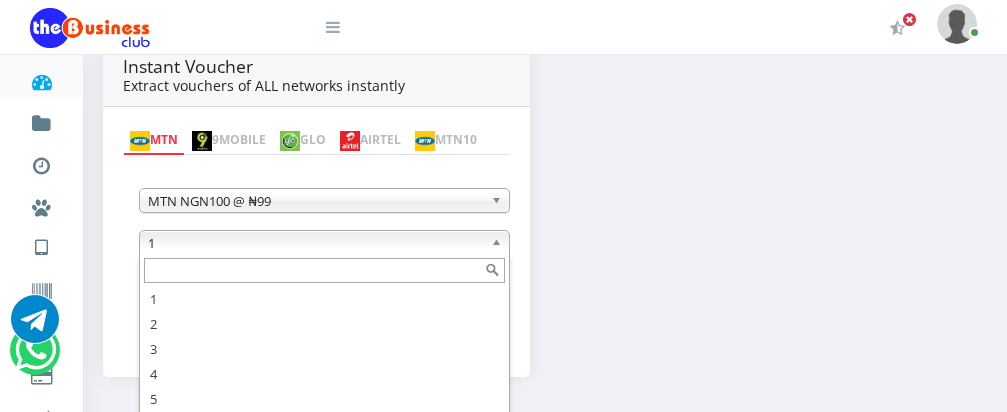 scroll, scrollTop: 60, scrollLeft: 0, axis: vertical 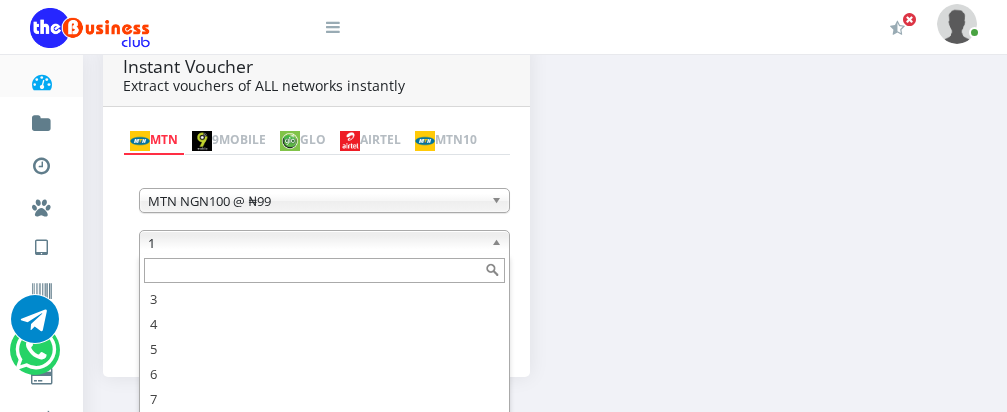 click at bounding box center (324, 270) 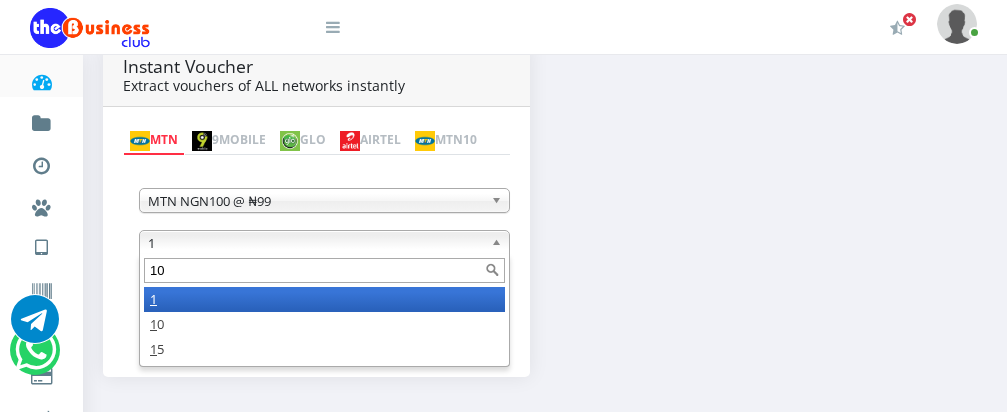 scroll, scrollTop: 0, scrollLeft: 0, axis: both 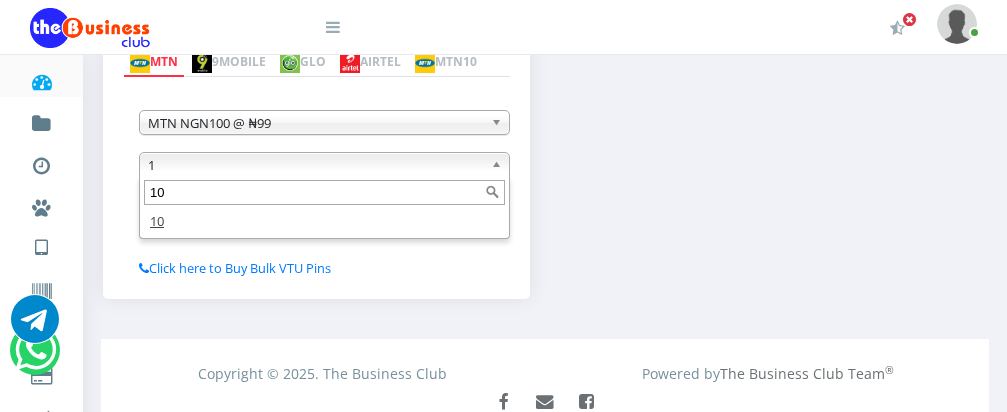 click on "10" at bounding box center [324, 192] 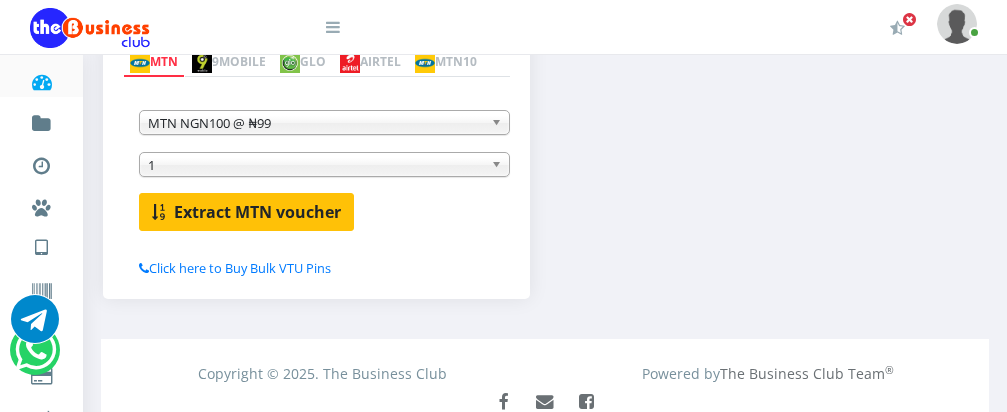 click on "Extract MTN voucher" at bounding box center (257, 212) 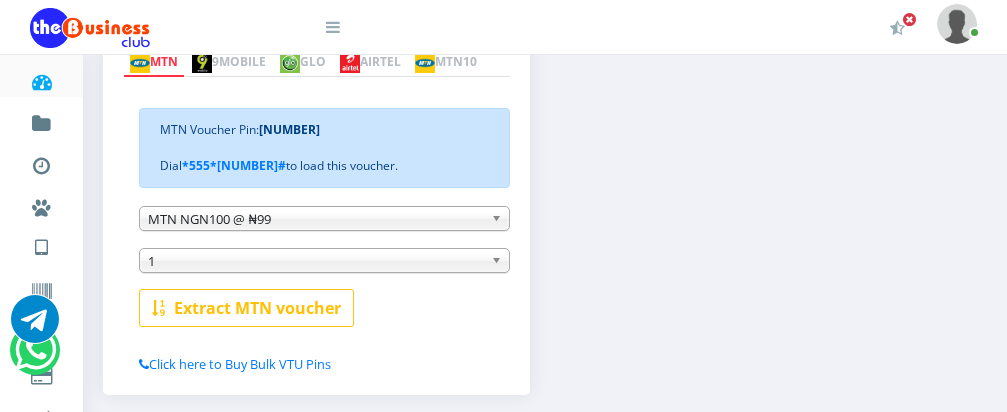 click on "MTN NGN100 @ ₦99" at bounding box center (315, 219) 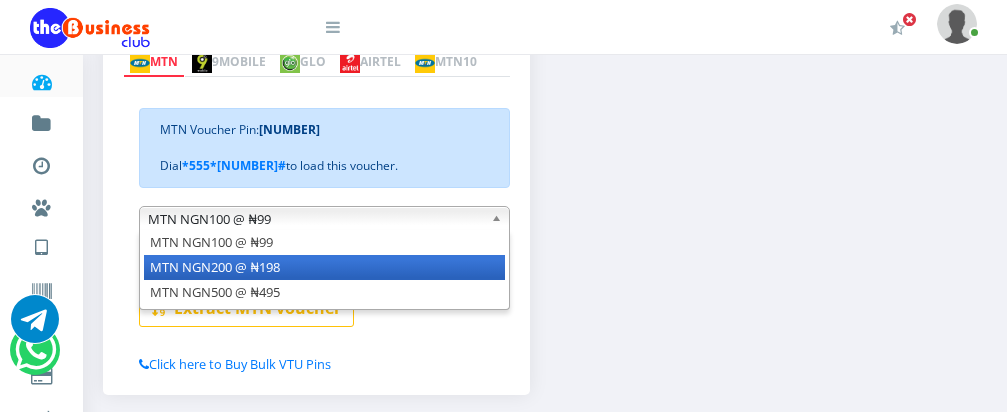 click on "MTN NGN200 @ ₦198" at bounding box center (324, 267) 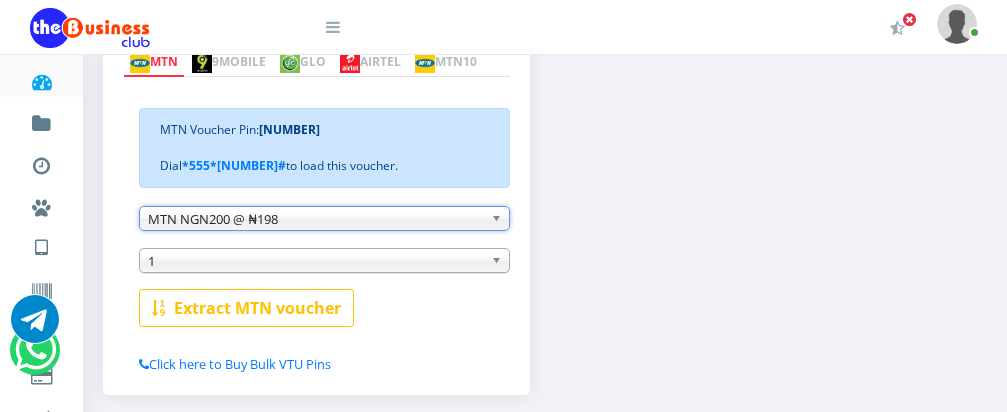 click on "1" at bounding box center (315, 261) 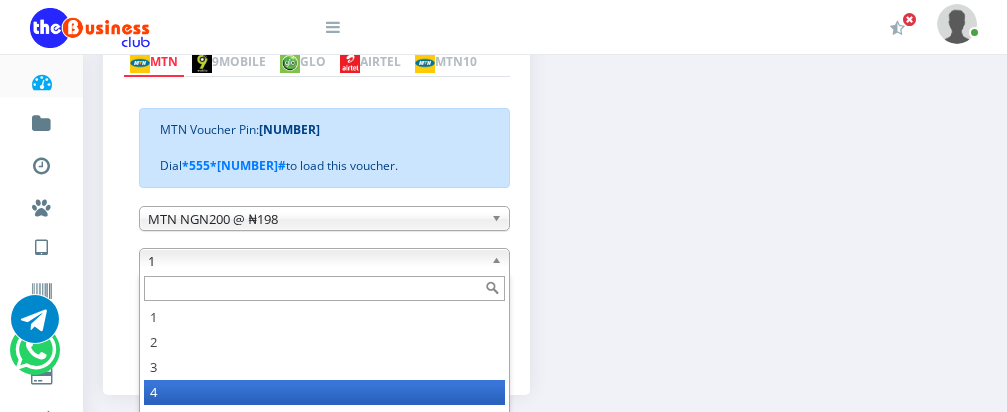 drag, startPoint x: 458, startPoint y: 337, endPoint x: 456, endPoint y: 400, distance: 63.03174 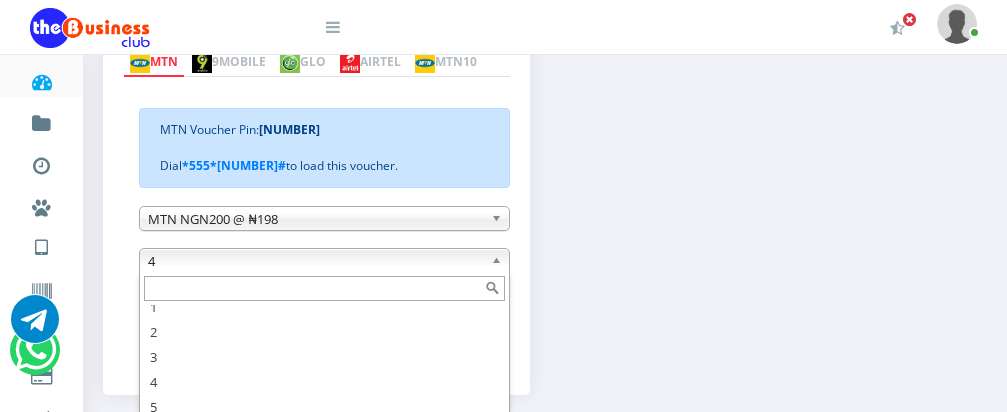 scroll, scrollTop: 35, scrollLeft: 0, axis: vertical 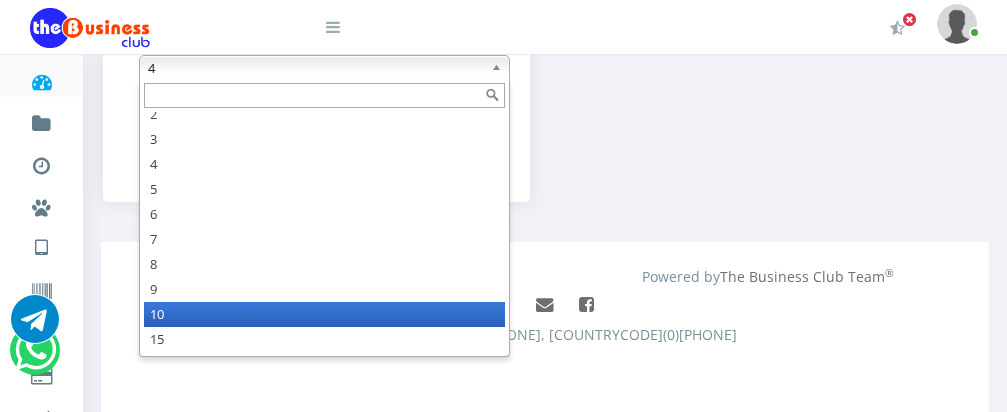 click on "10" at bounding box center (324, 314) 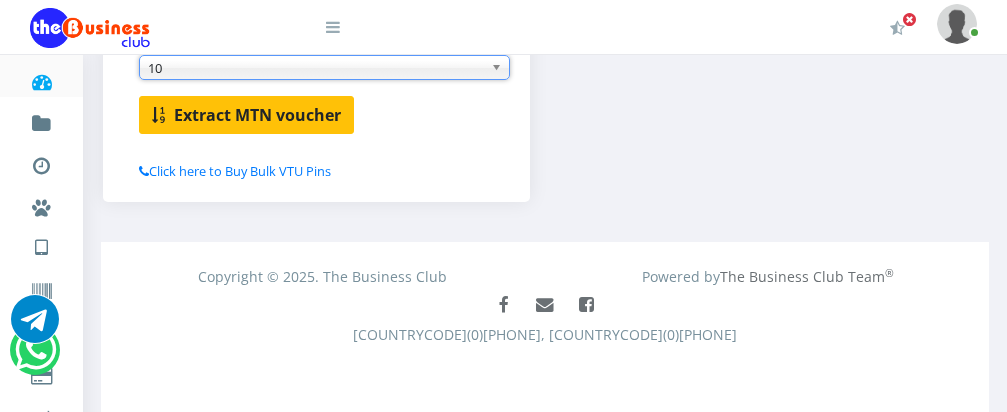 click on "Extract MTN voucher" at bounding box center (257, 115) 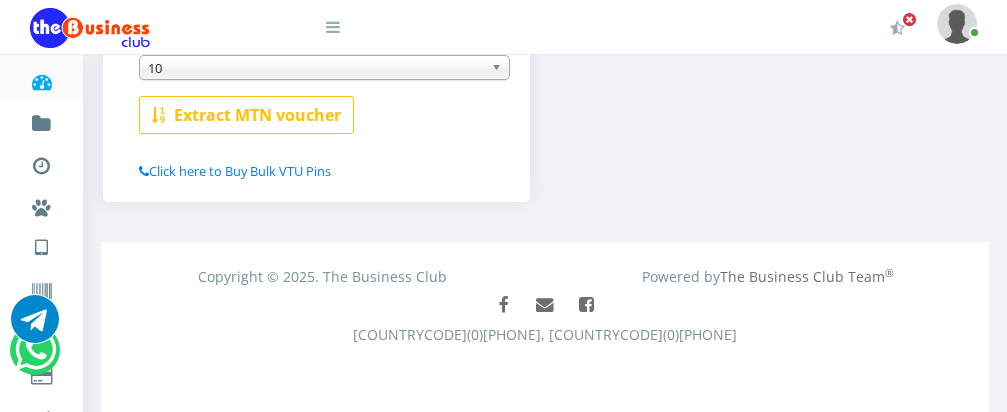 scroll, scrollTop: 0, scrollLeft: 0, axis: both 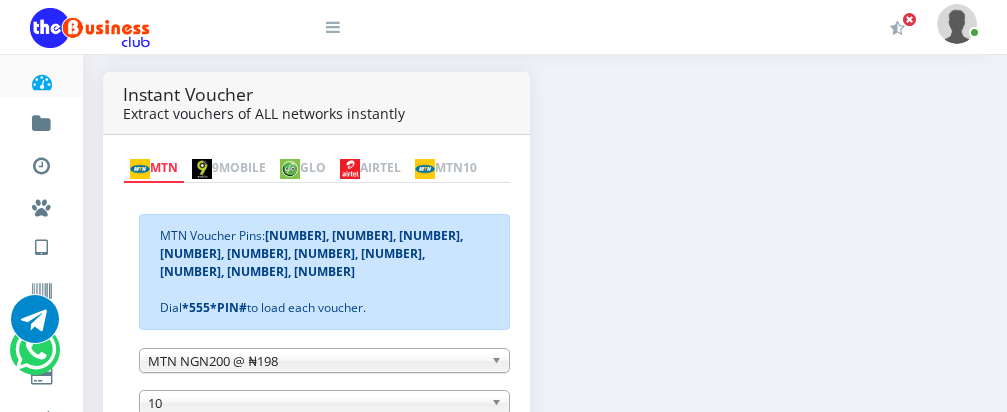 click on "AIRTEL" at bounding box center [370, 169] 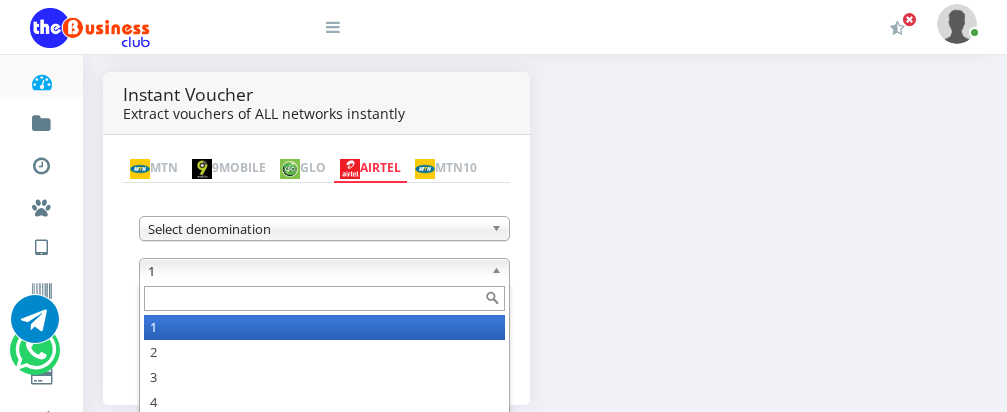 click on "1" at bounding box center (315, 271) 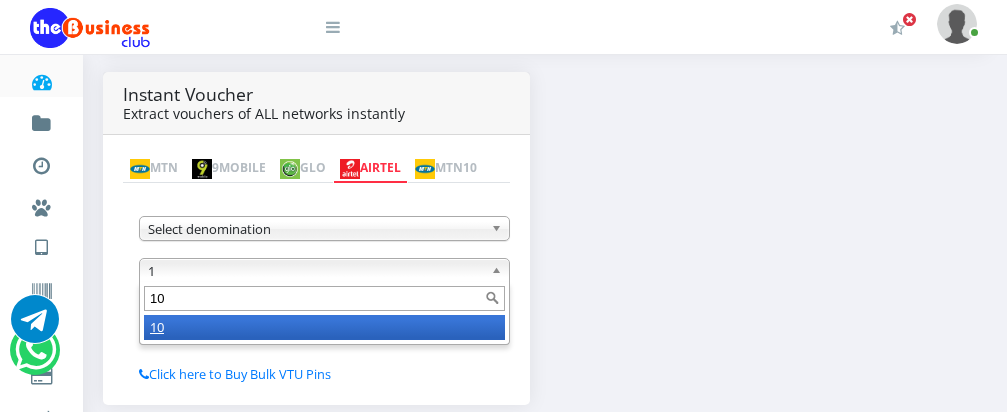 type on "10" 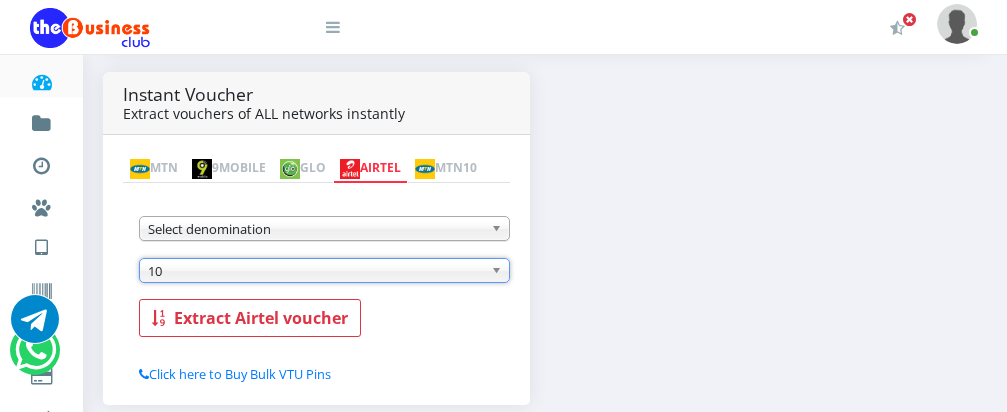 click on "Select denomination" at bounding box center (315, 229) 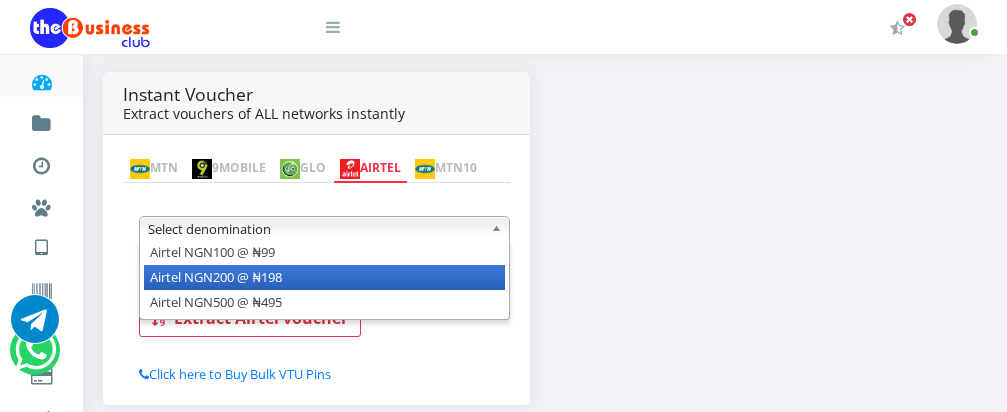 click on "Airtel NGN200 @ ₦198" at bounding box center (324, 277) 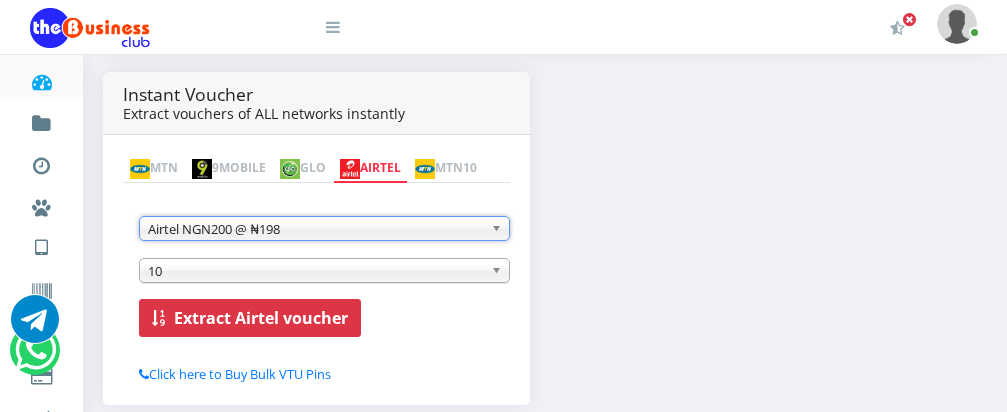 click on "Extract Airtel voucher" at bounding box center [261, 318] 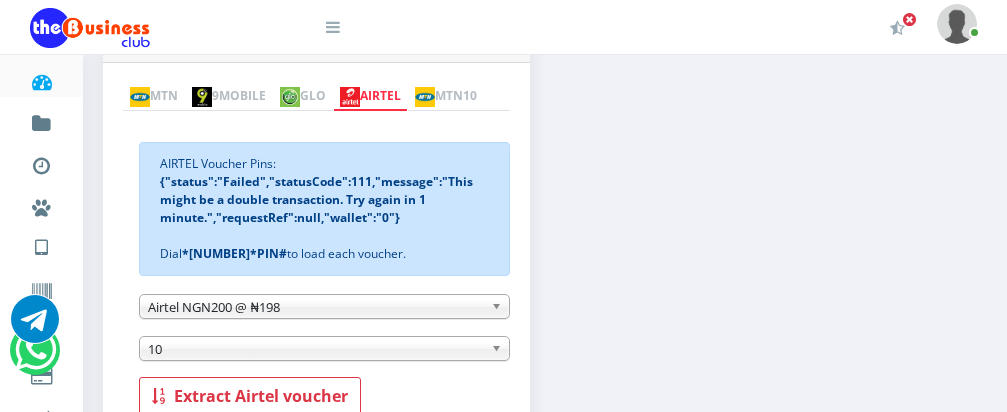 scroll, scrollTop: 451, scrollLeft: 0, axis: vertical 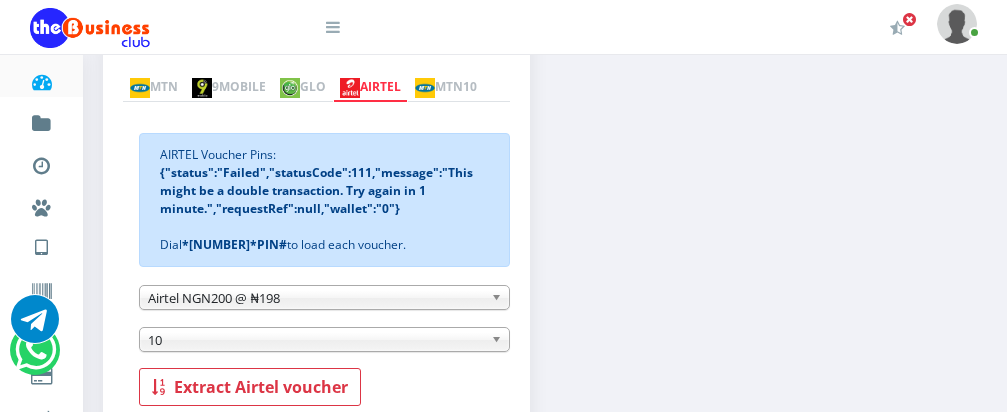 click on "10" at bounding box center [315, 340] 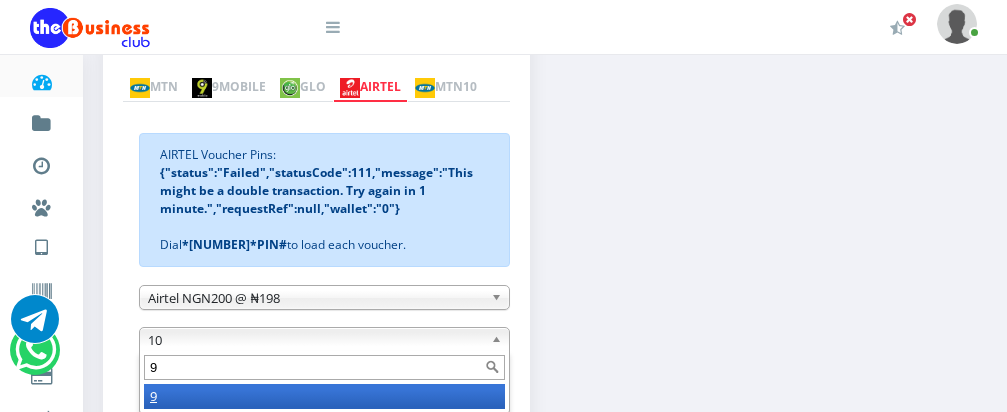 scroll, scrollTop: 0, scrollLeft: 0, axis: both 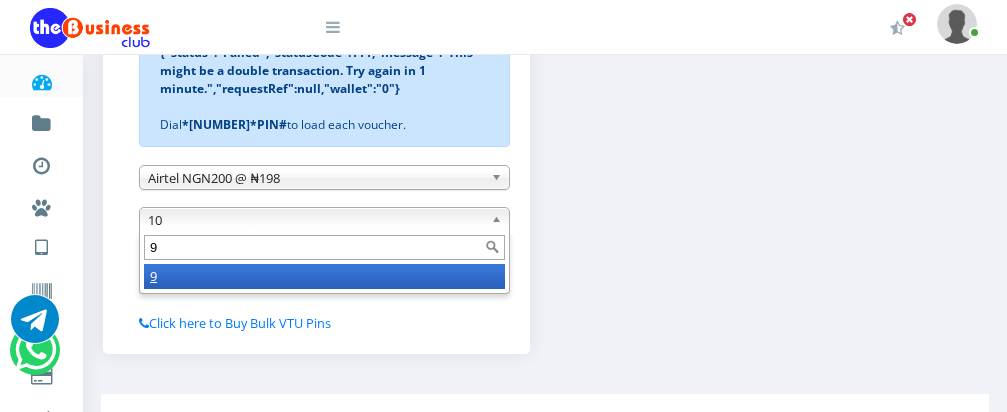 type on "9" 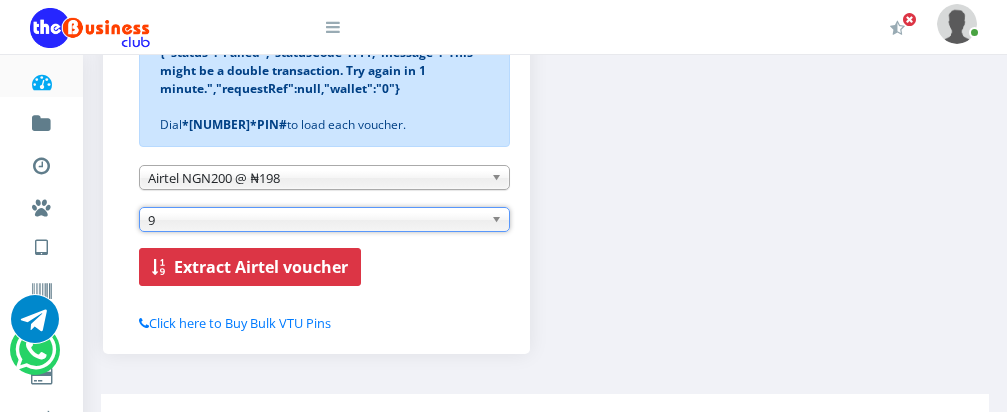 click on "Extract Airtel voucher" at bounding box center (261, 267) 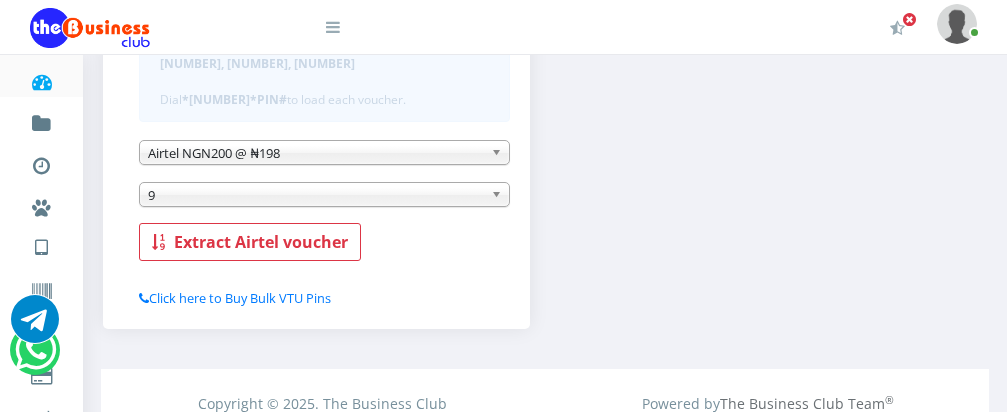 scroll, scrollTop: 746, scrollLeft: 0, axis: vertical 